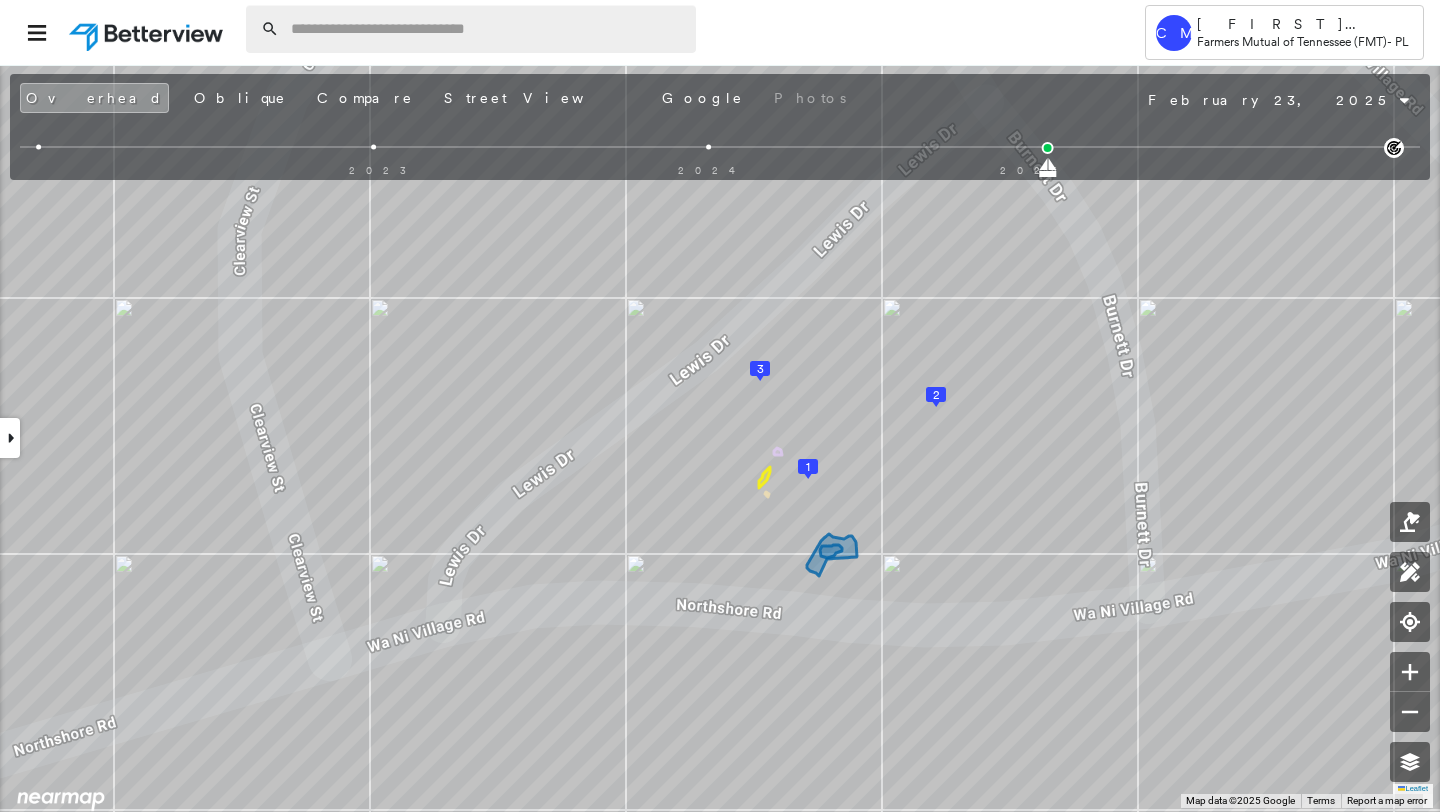 scroll, scrollTop: 0, scrollLeft: 0, axis: both 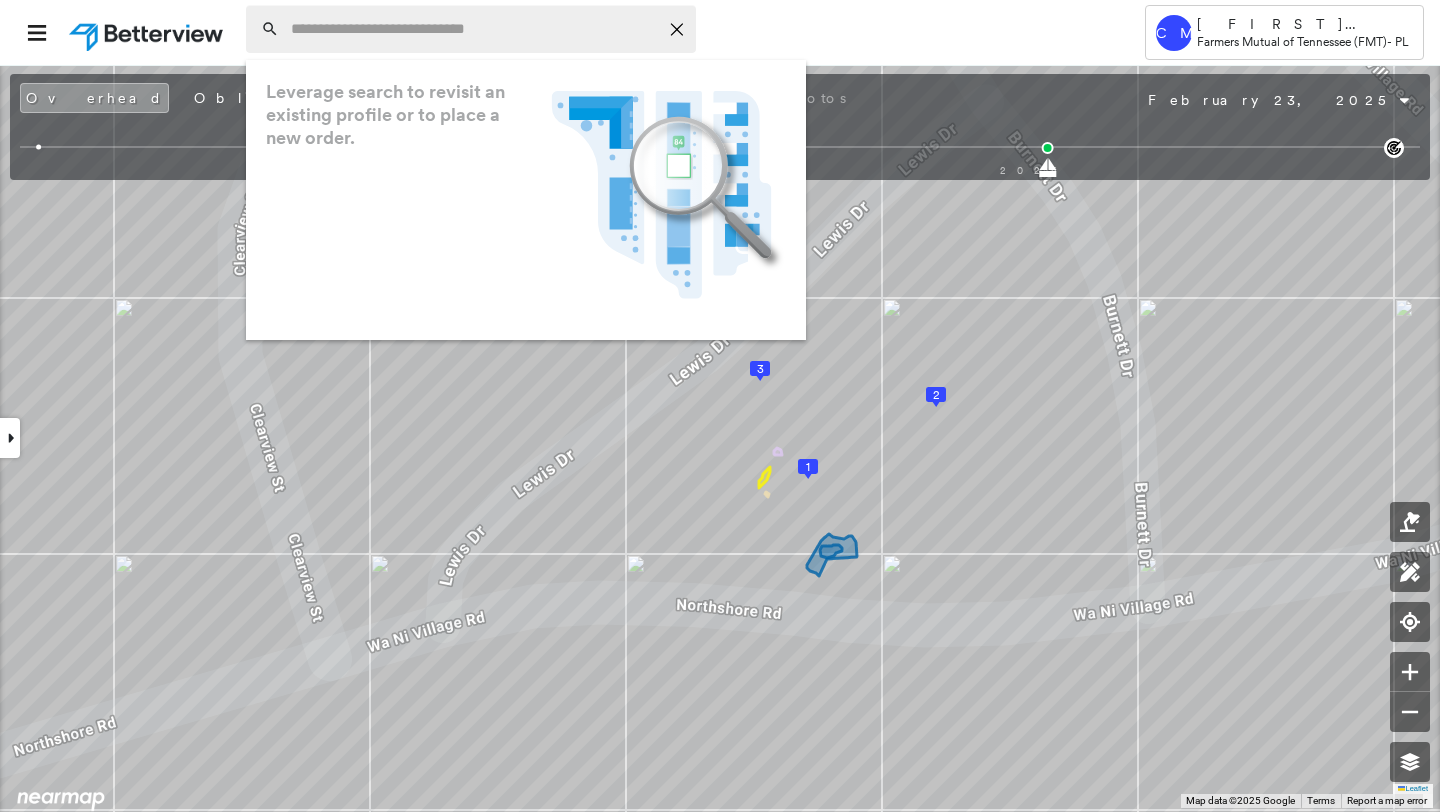 paste on "**********" 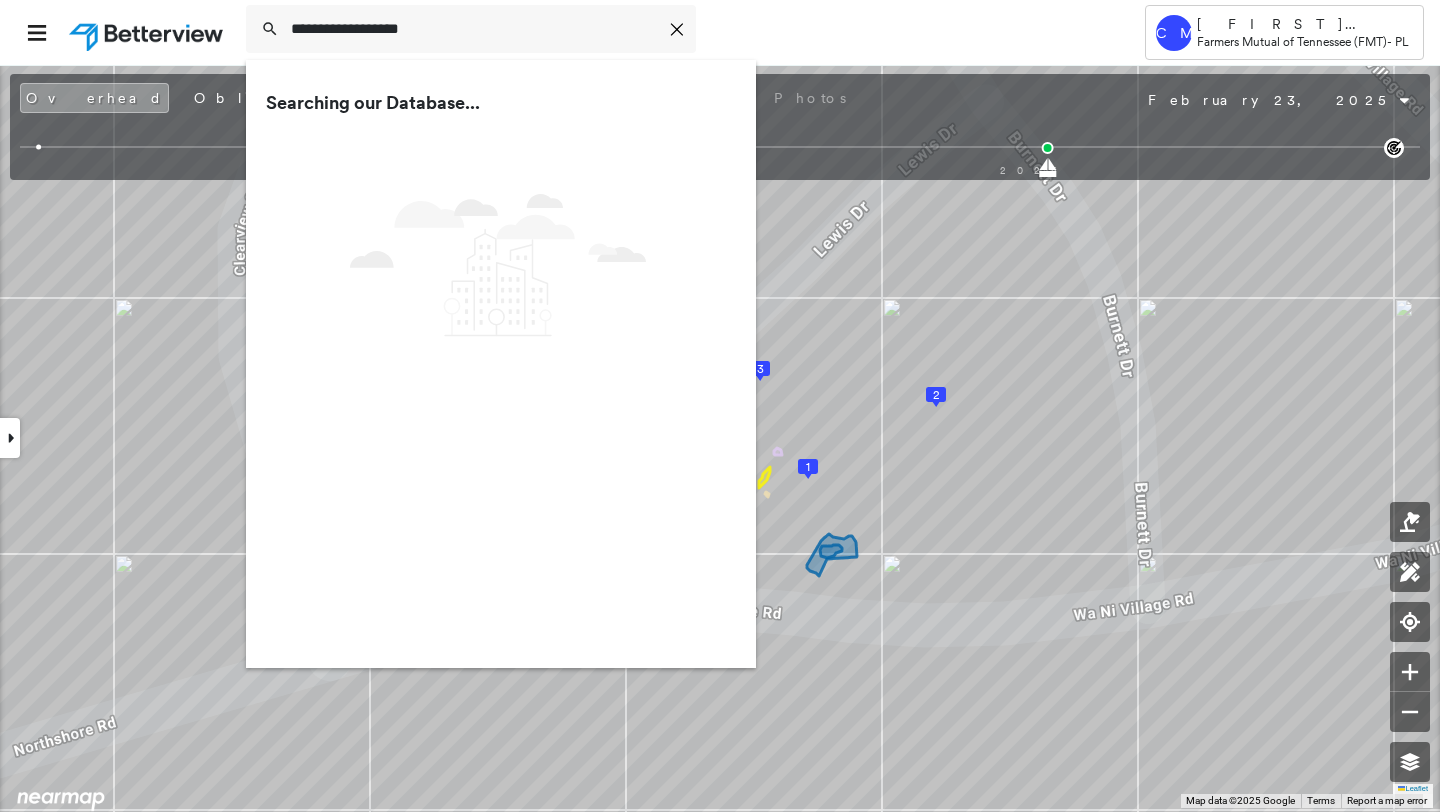 type on "**********" 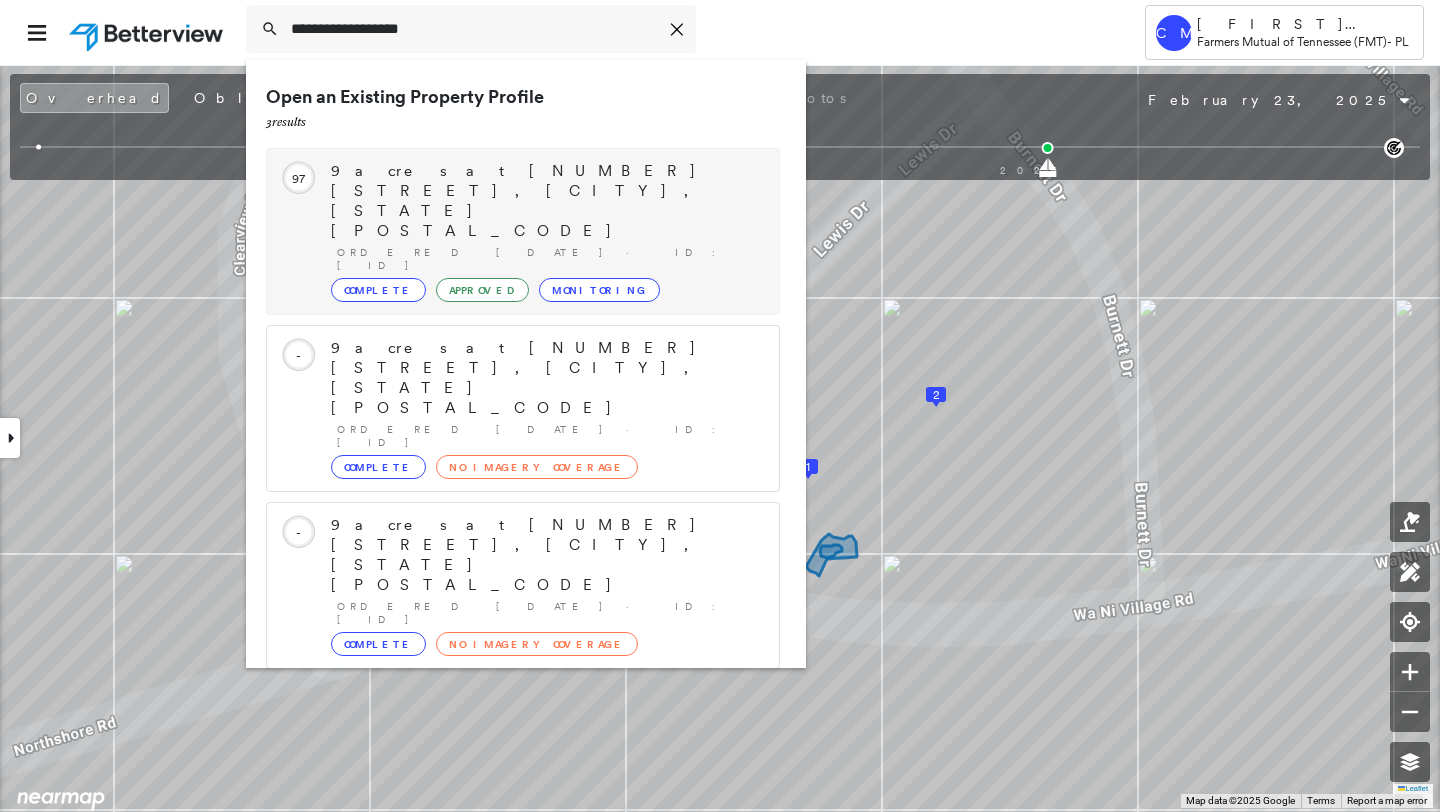 click on "9 acres at [NUMBER] [STREET], [CITY], [STATE] [POSTAL_CODE]" at bounding box center (545, 201) 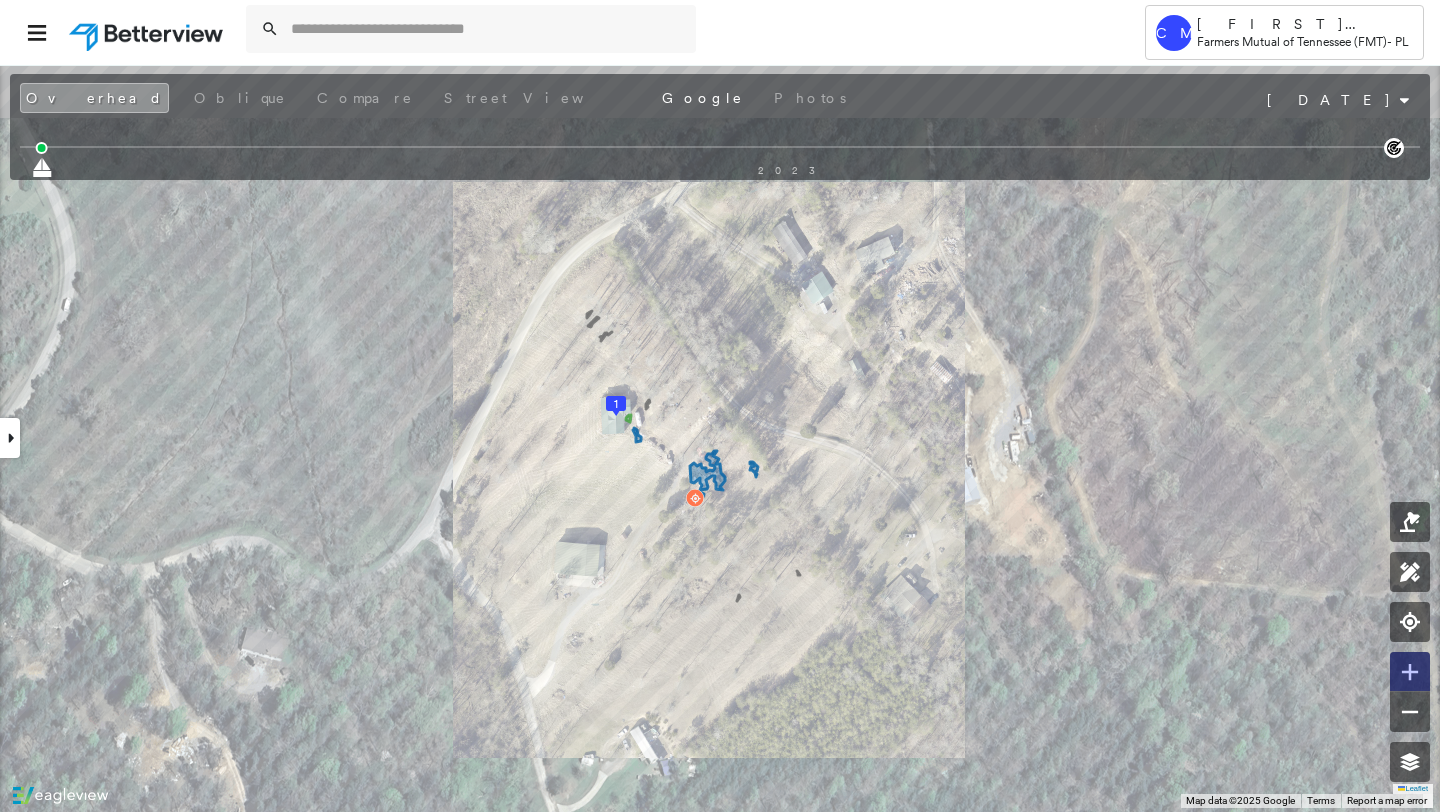 click 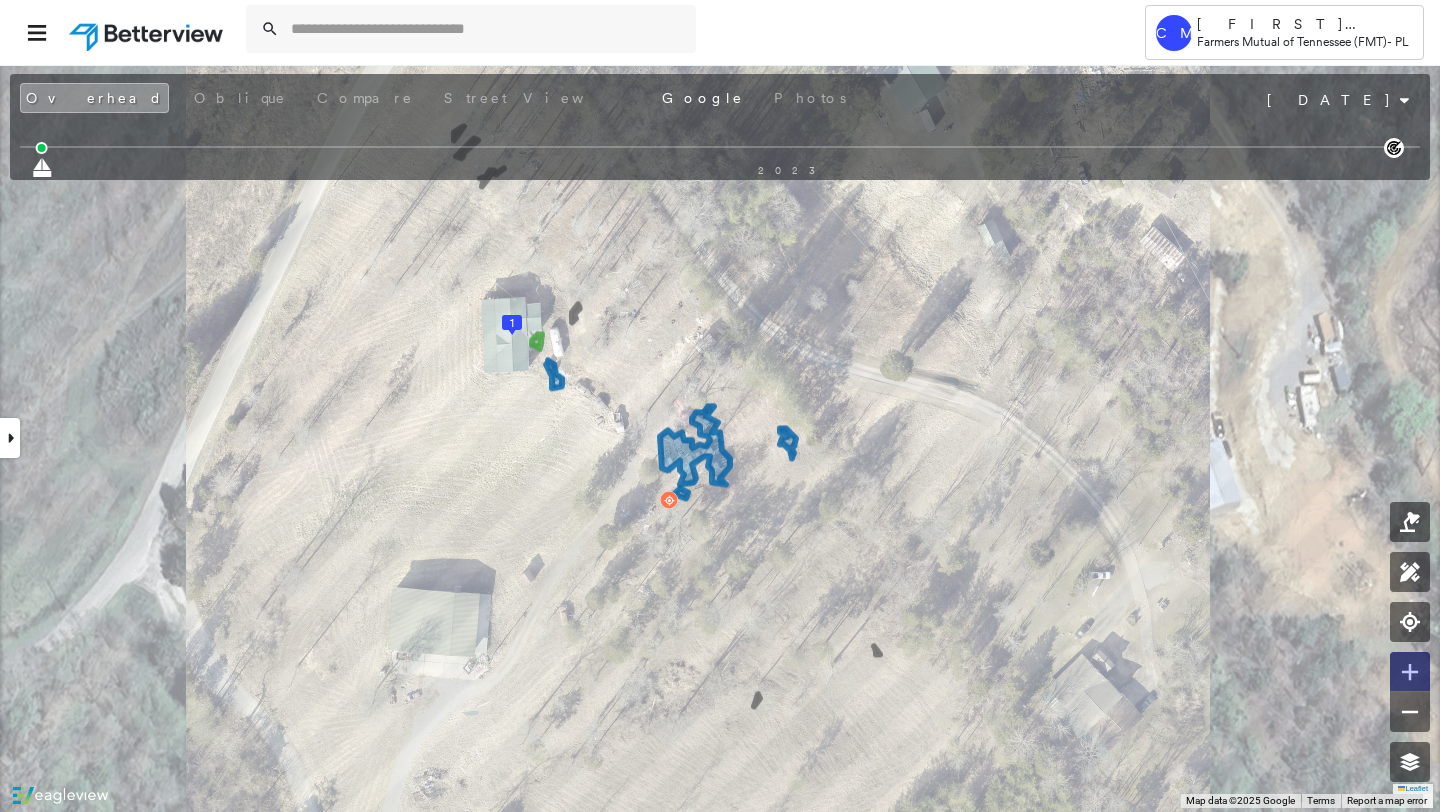 click 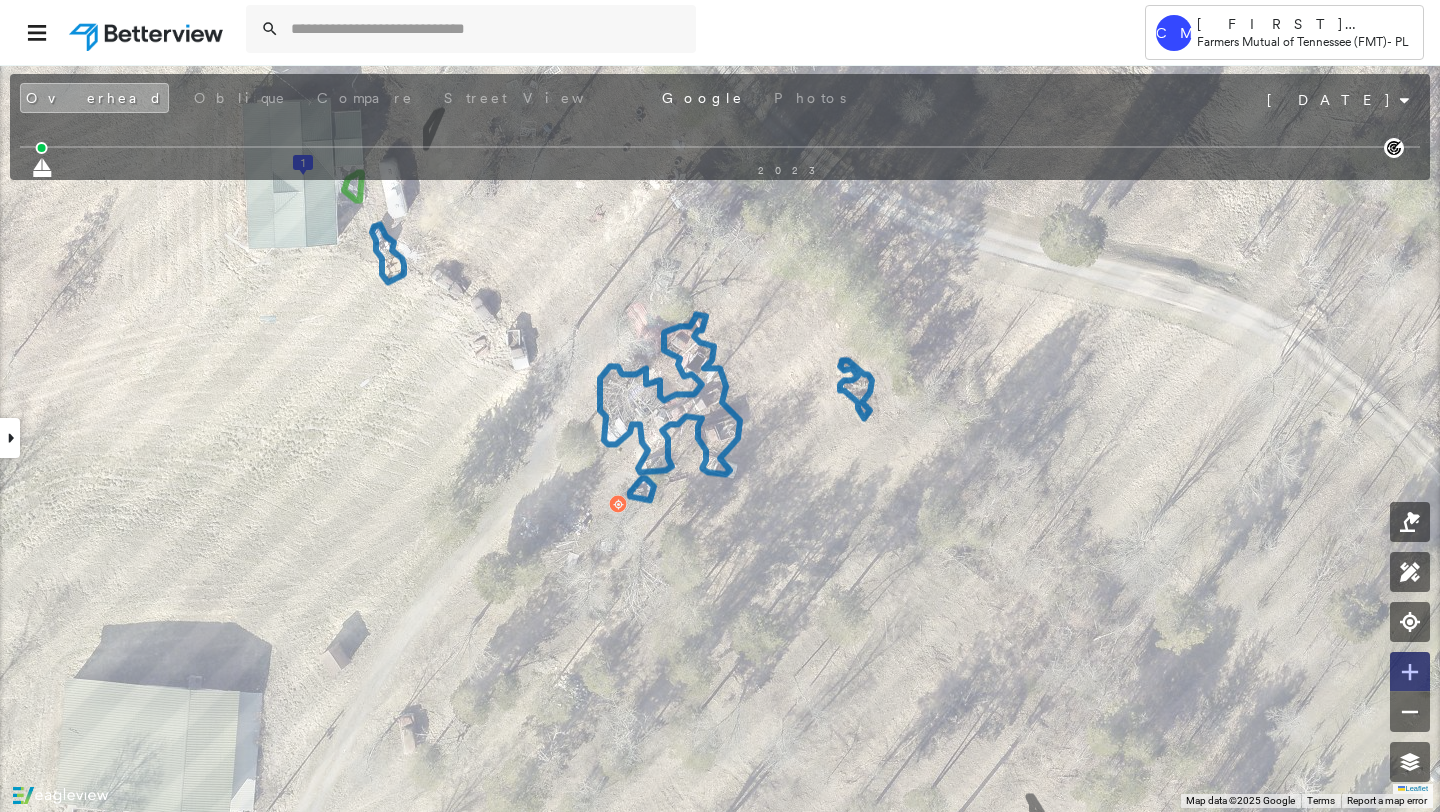 click 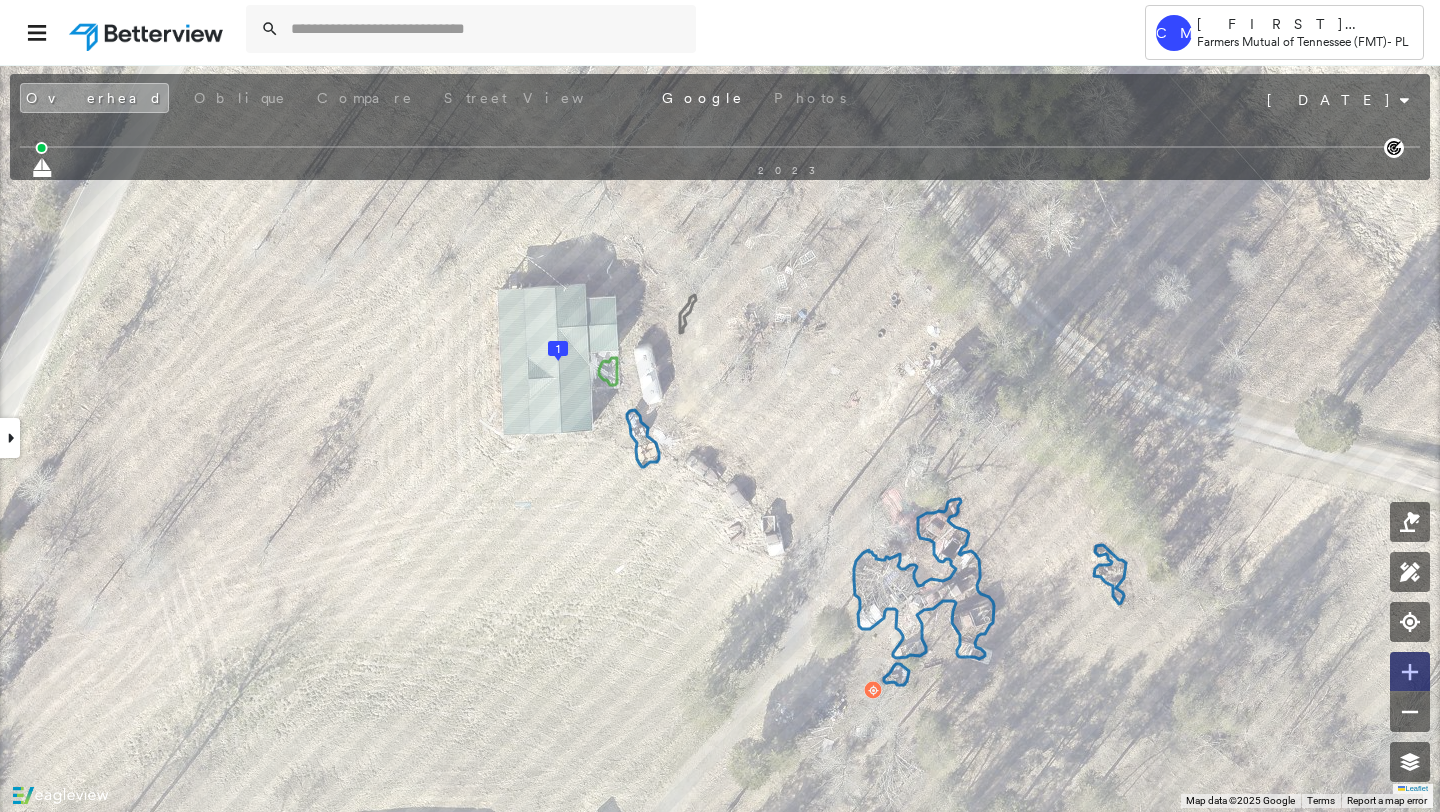 click 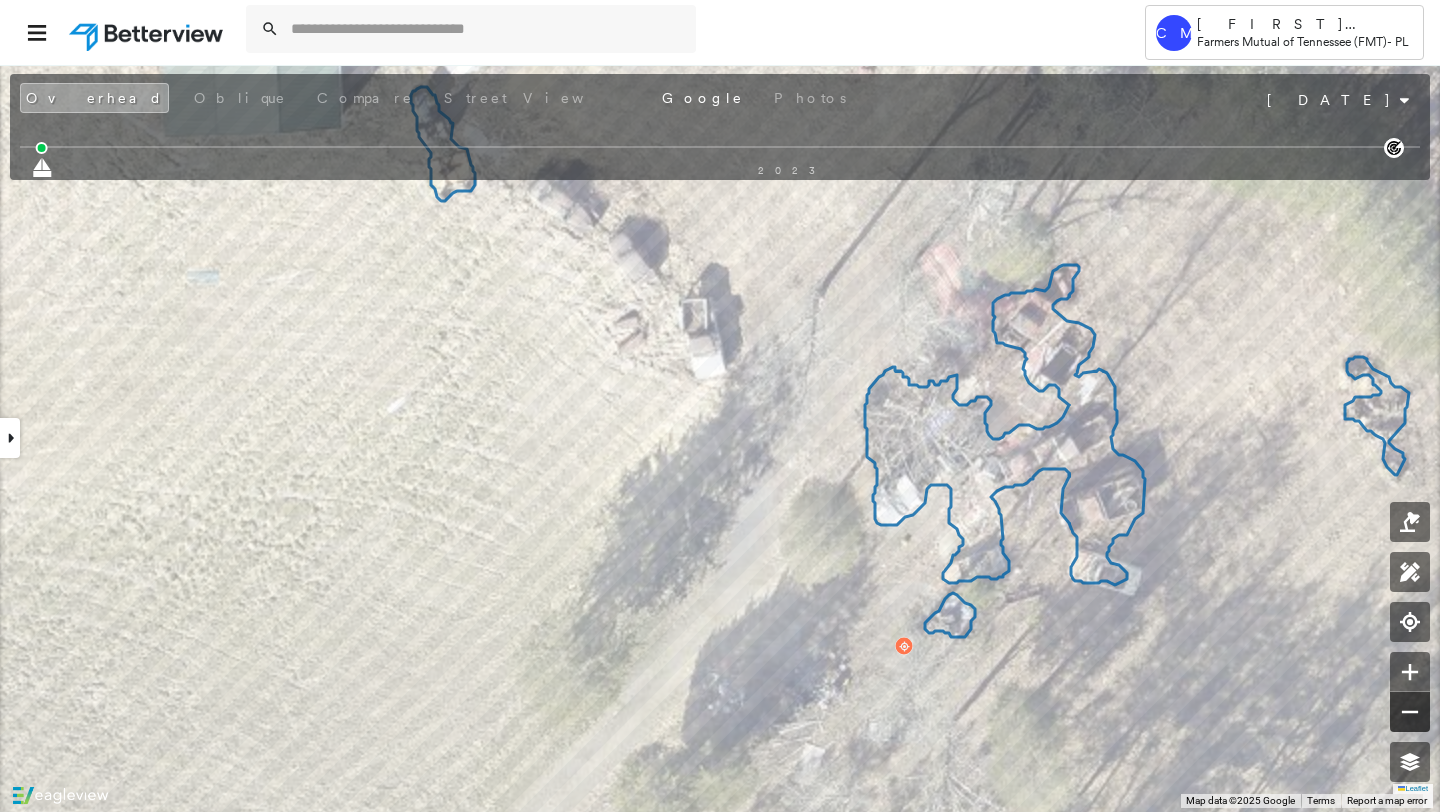 click 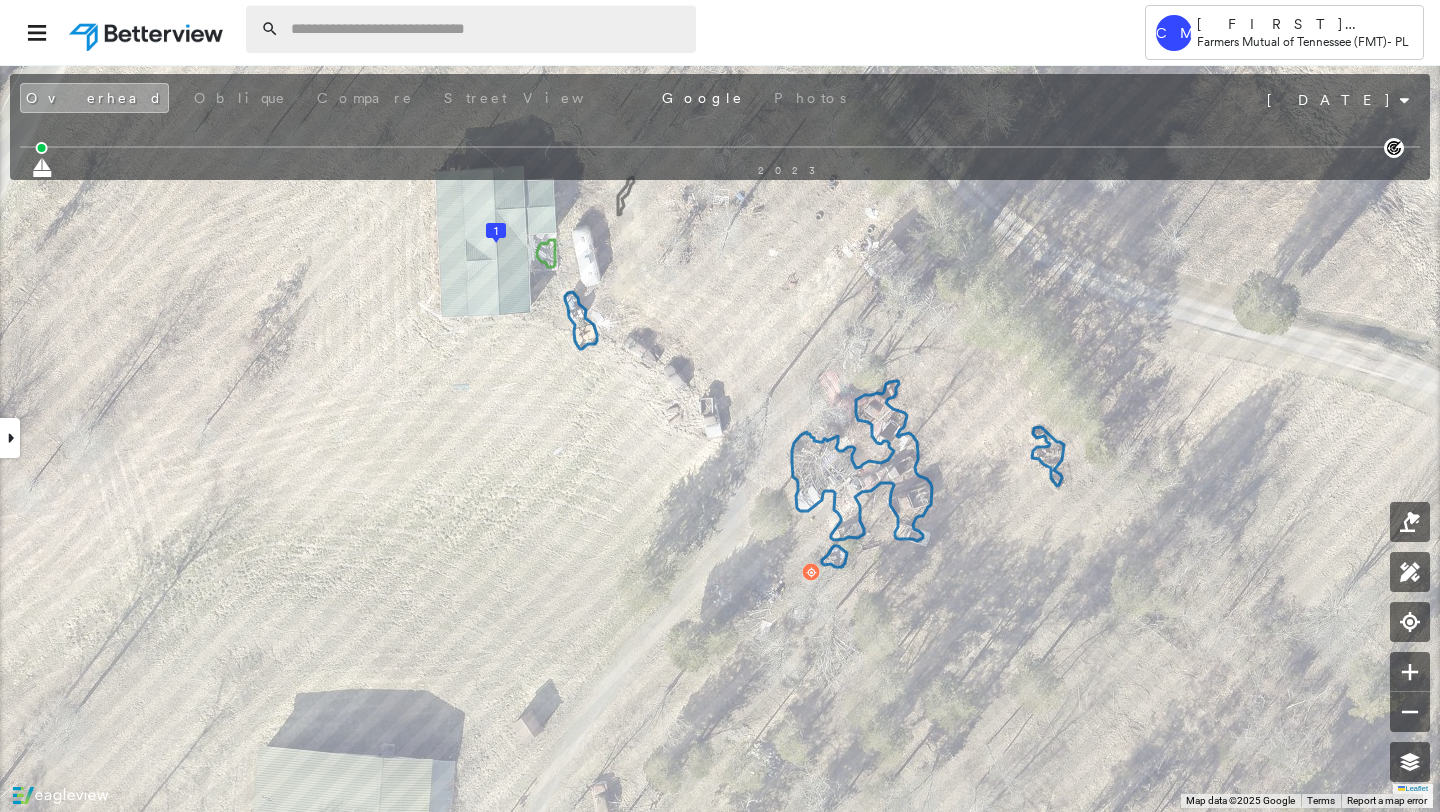 click at bounding box center [487, 29] 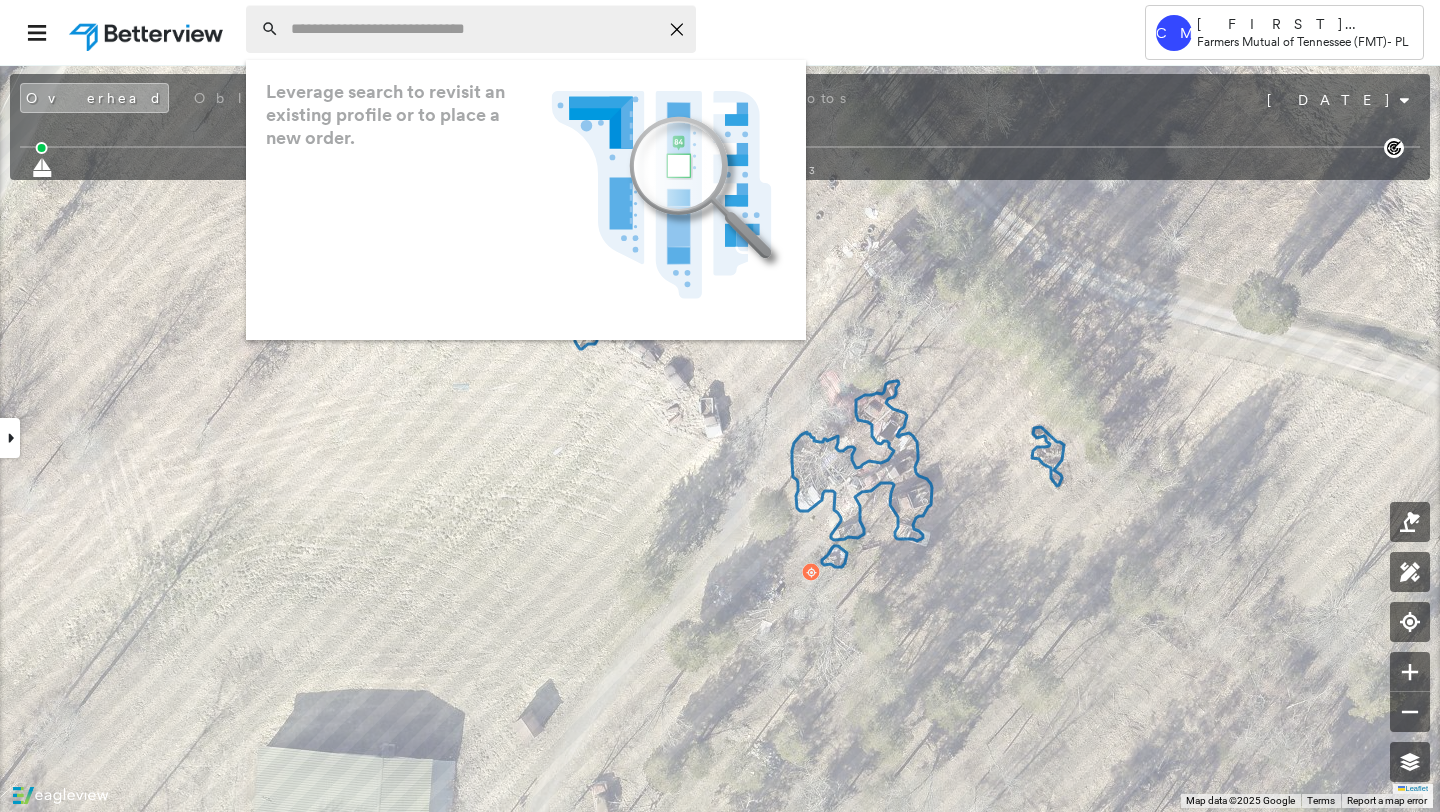 paste on "**********" 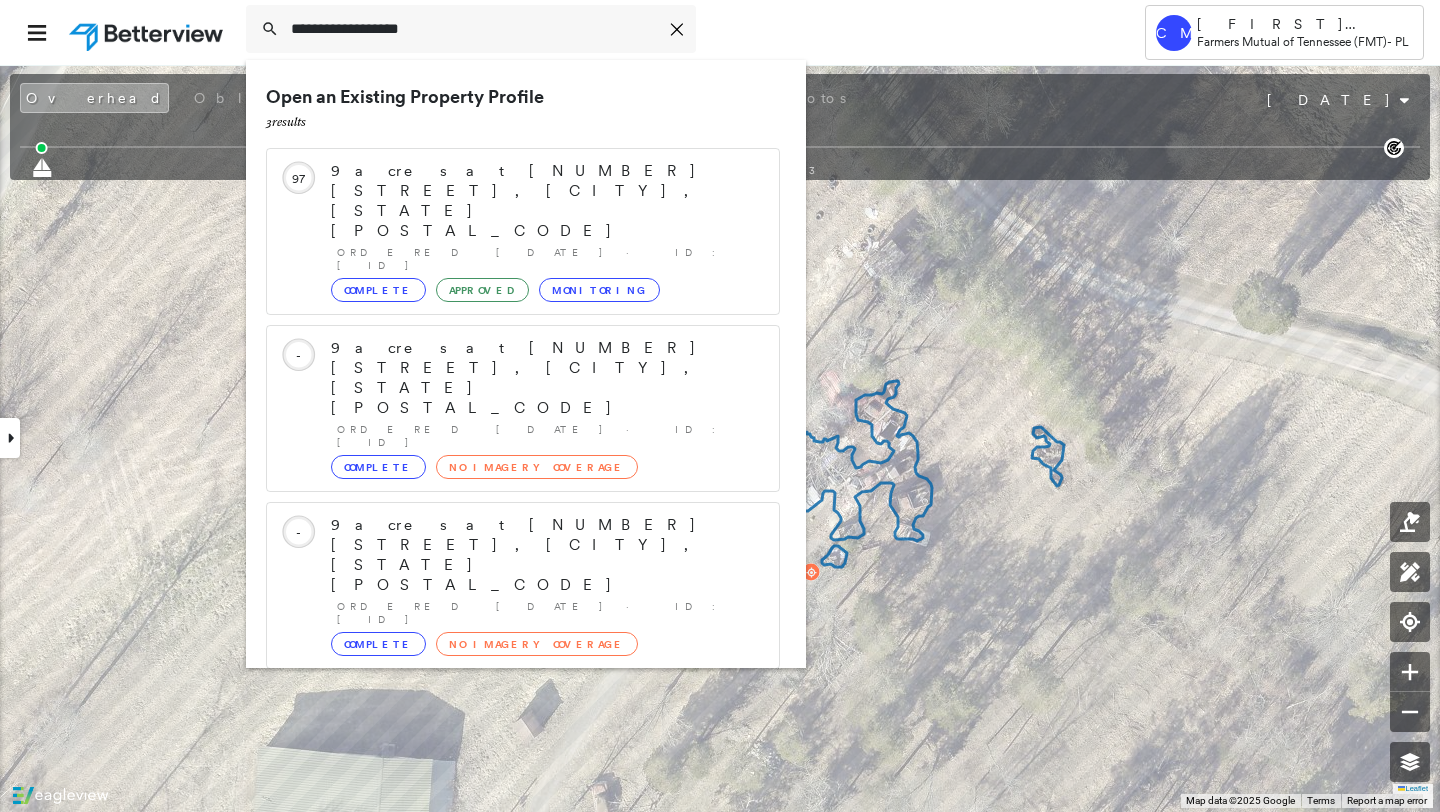 type on "**********" 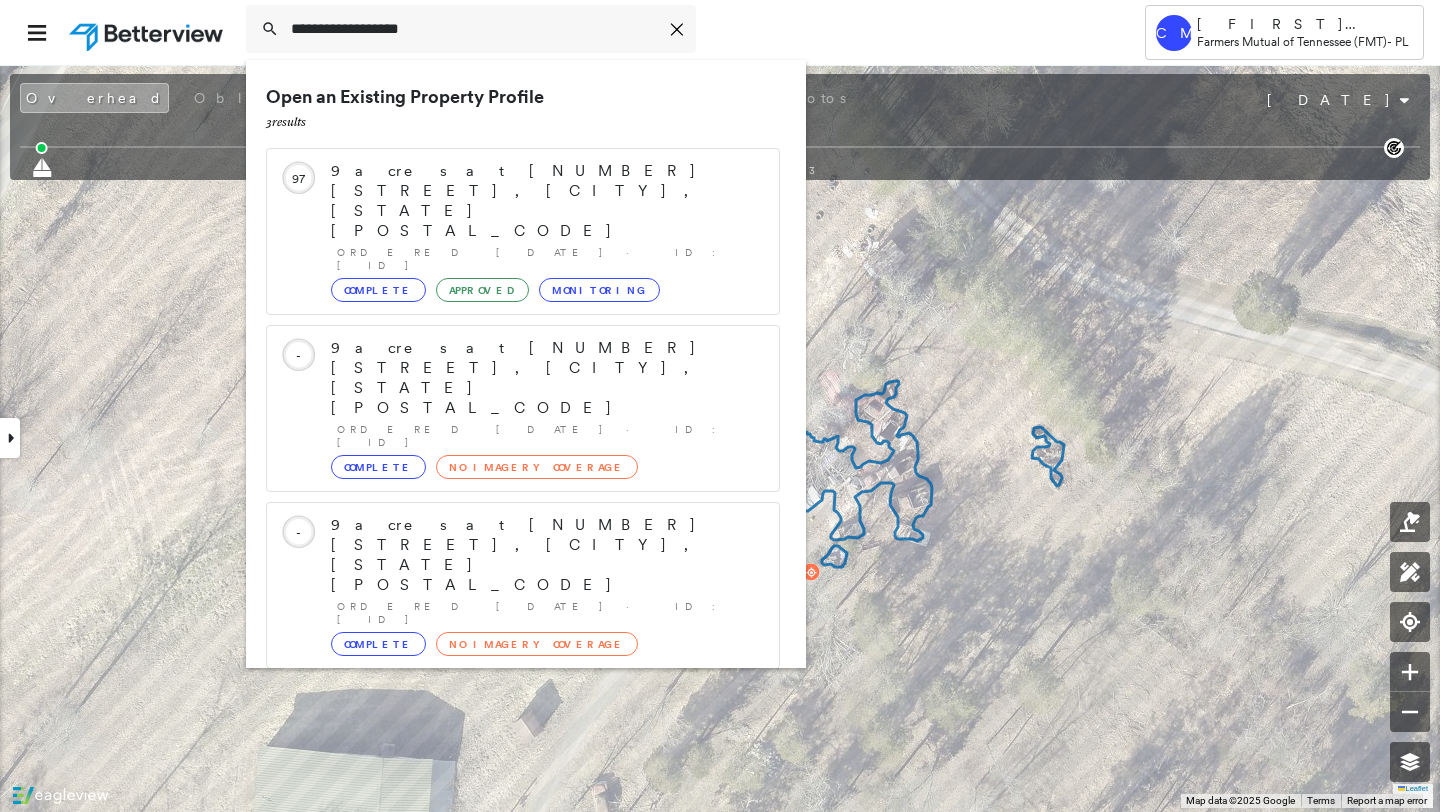 click on "[NUMBER] [STREET], [CITY], [STATE] Group Created with Sketch." at bounding box center (523, 805) 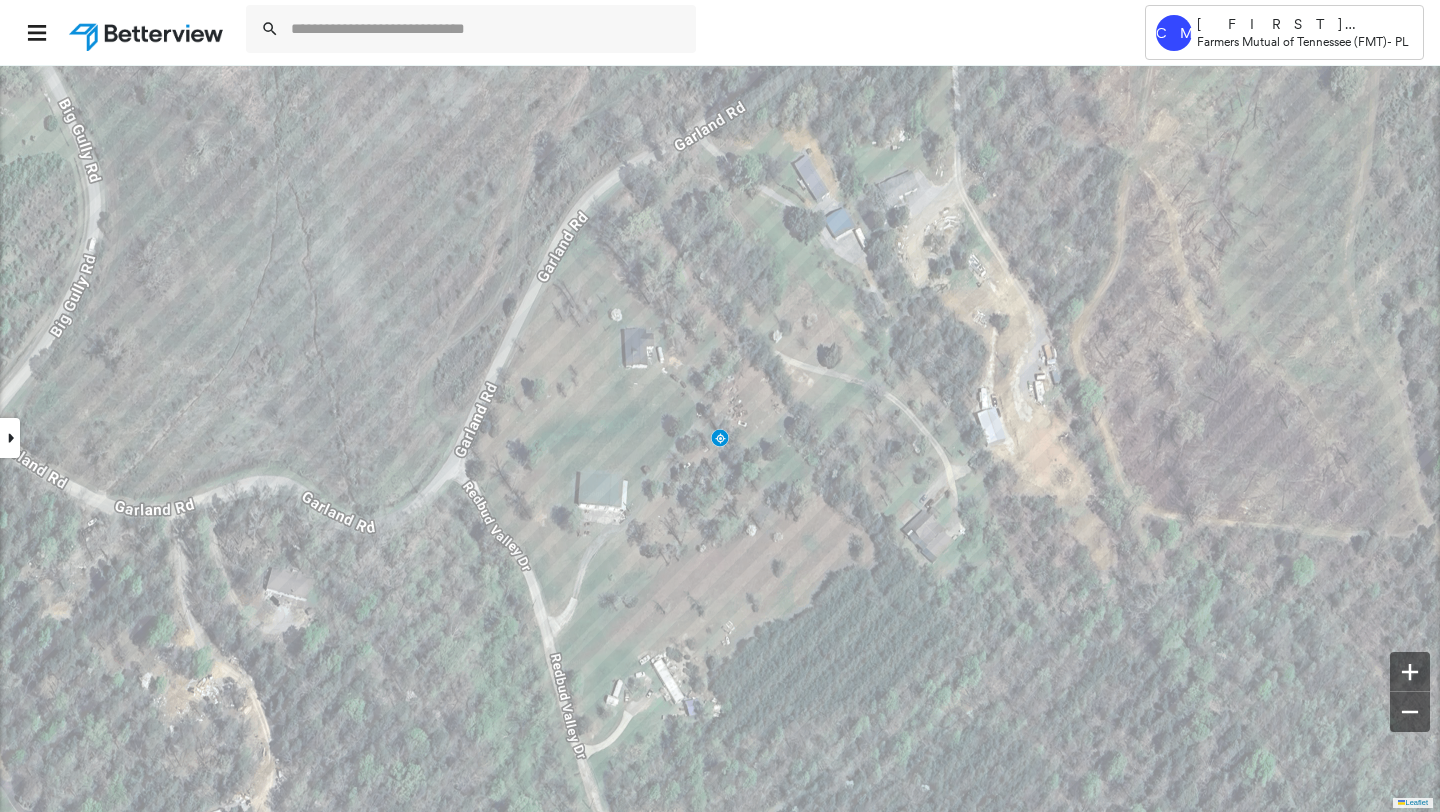 click at bounding box center (10, 438) 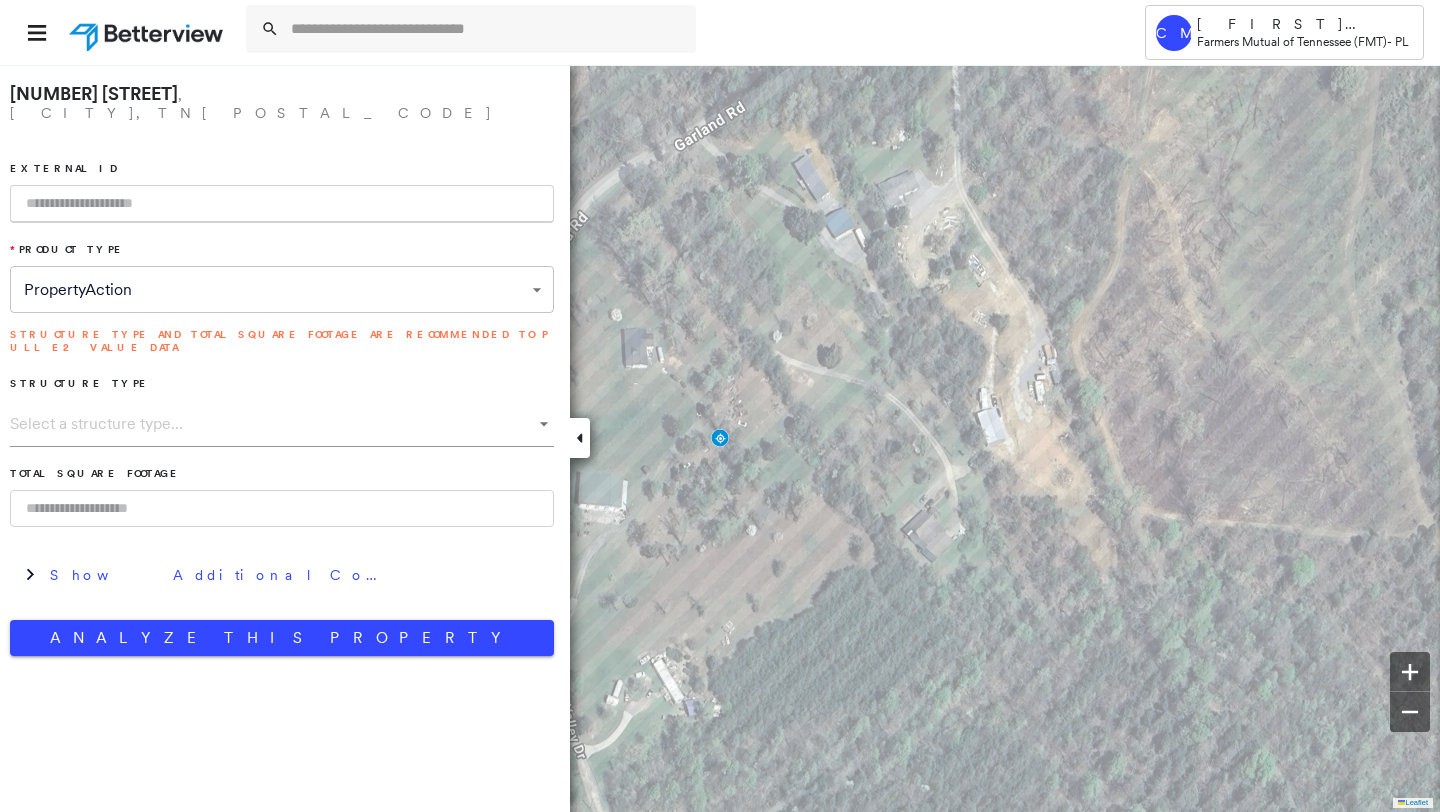 click at bounding box center [282, 204] 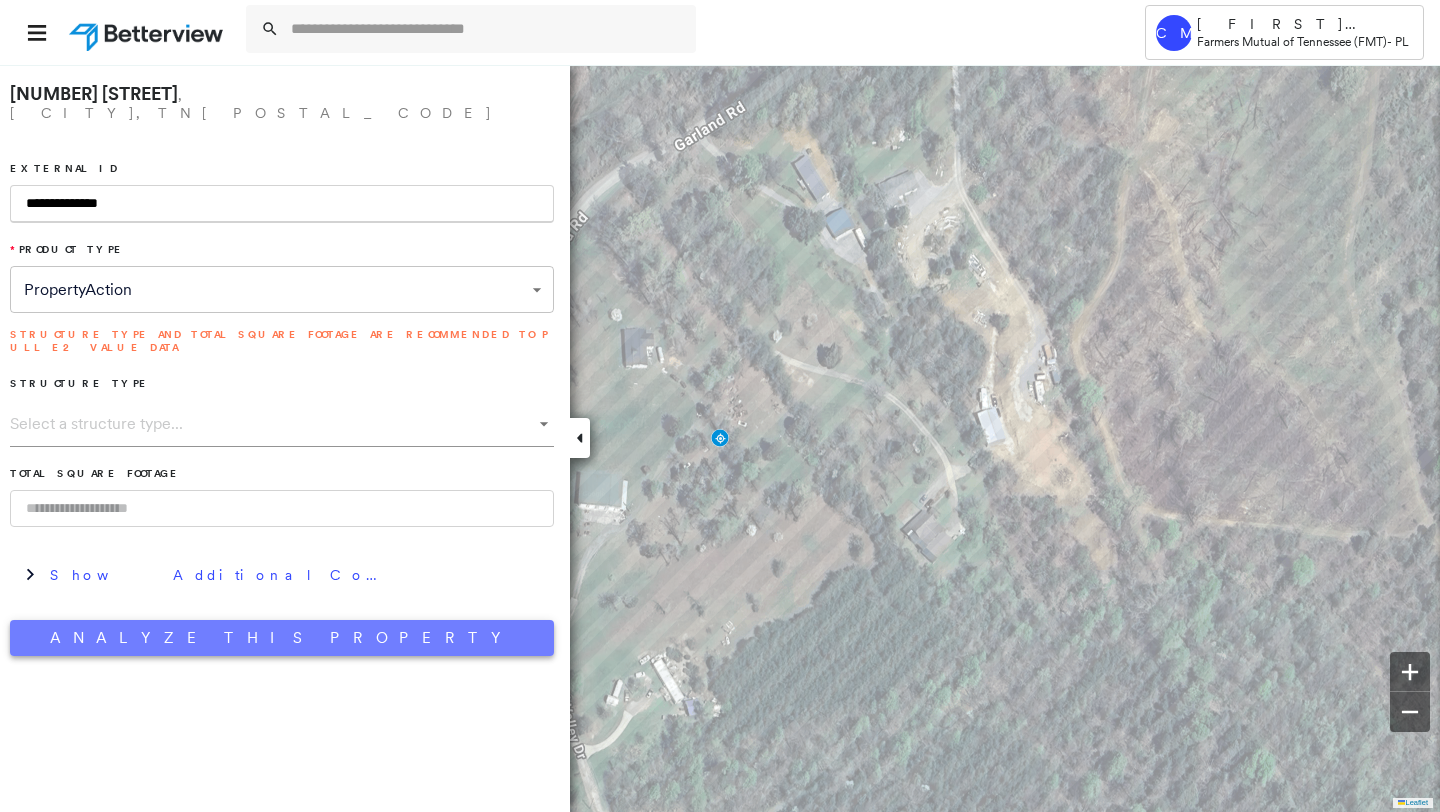 type on "**********" 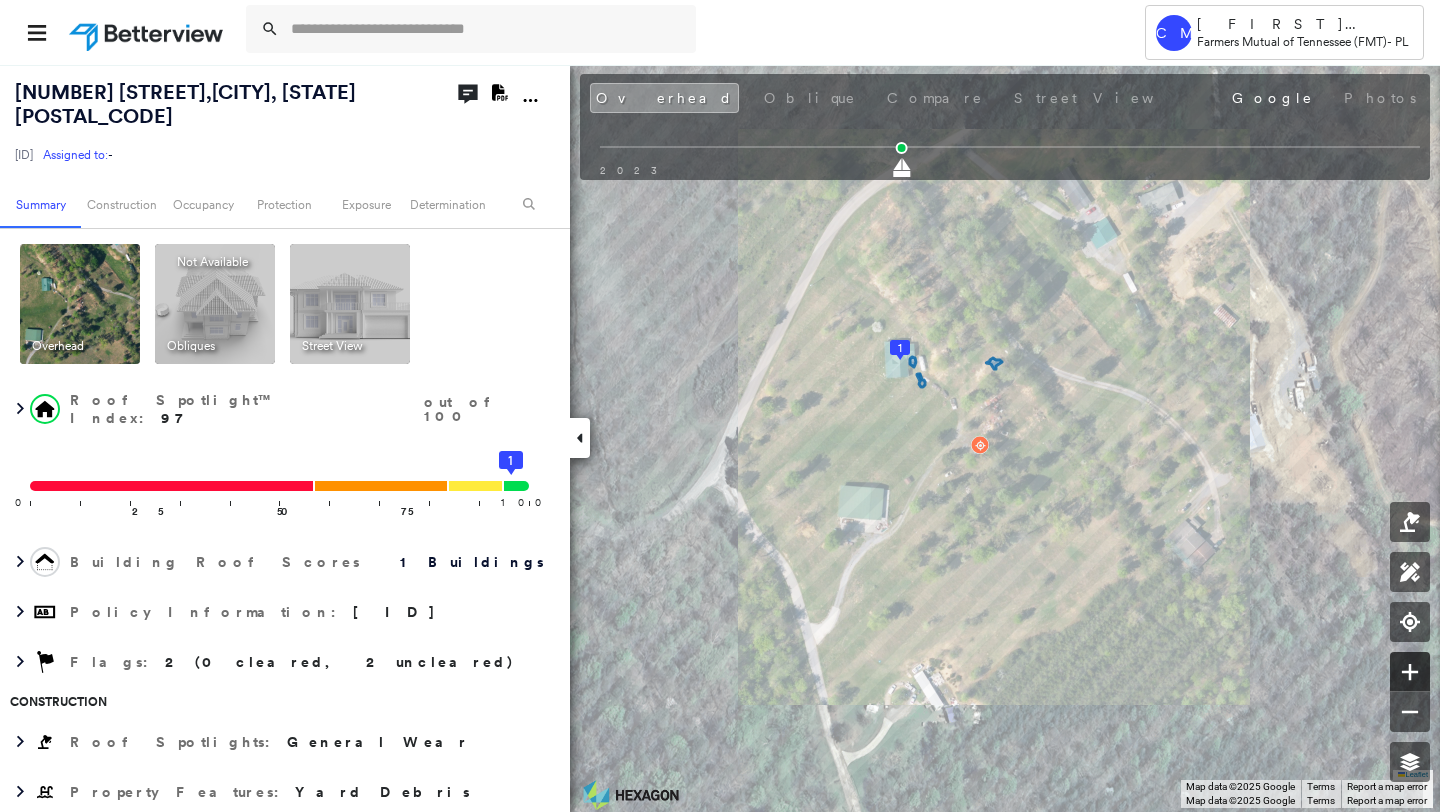 click 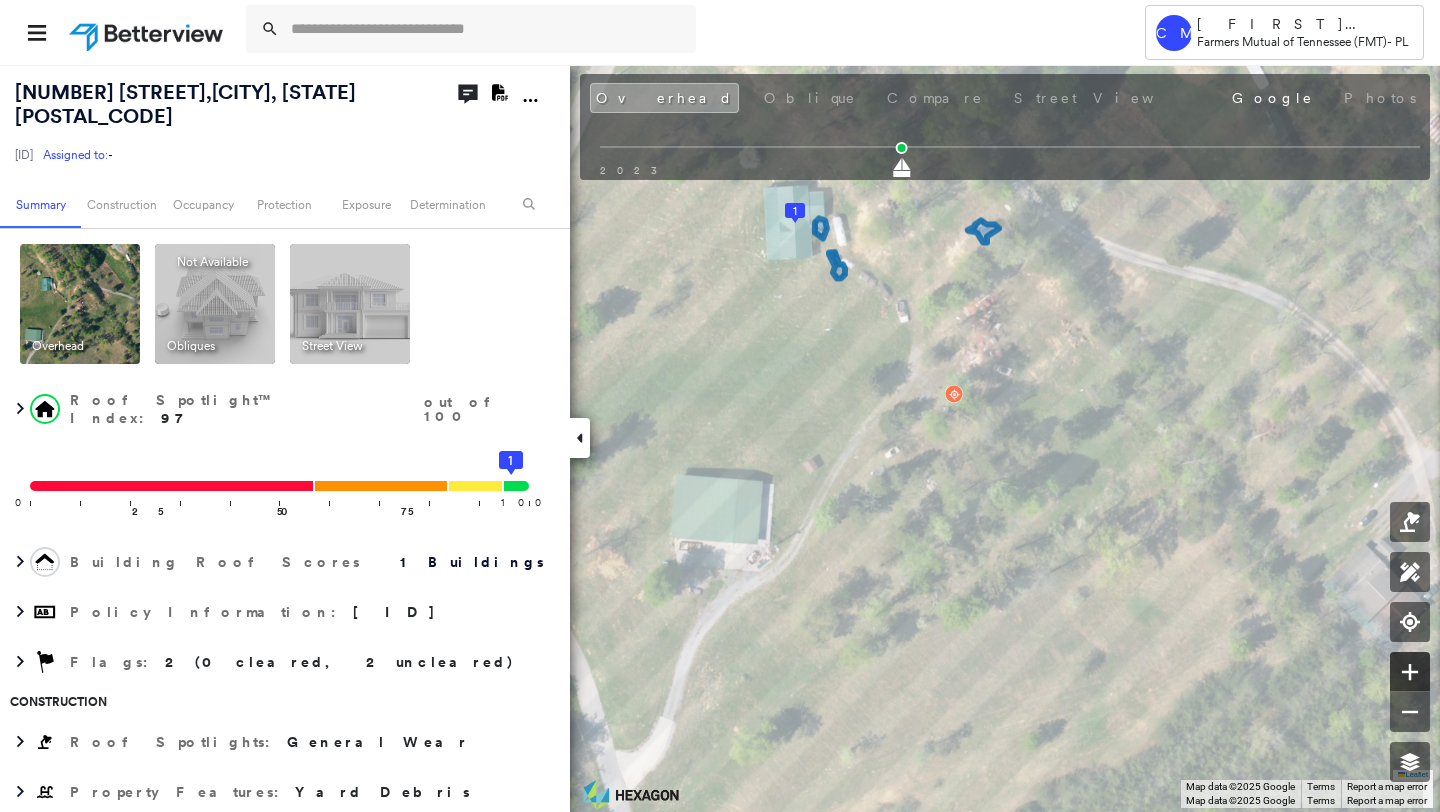 click 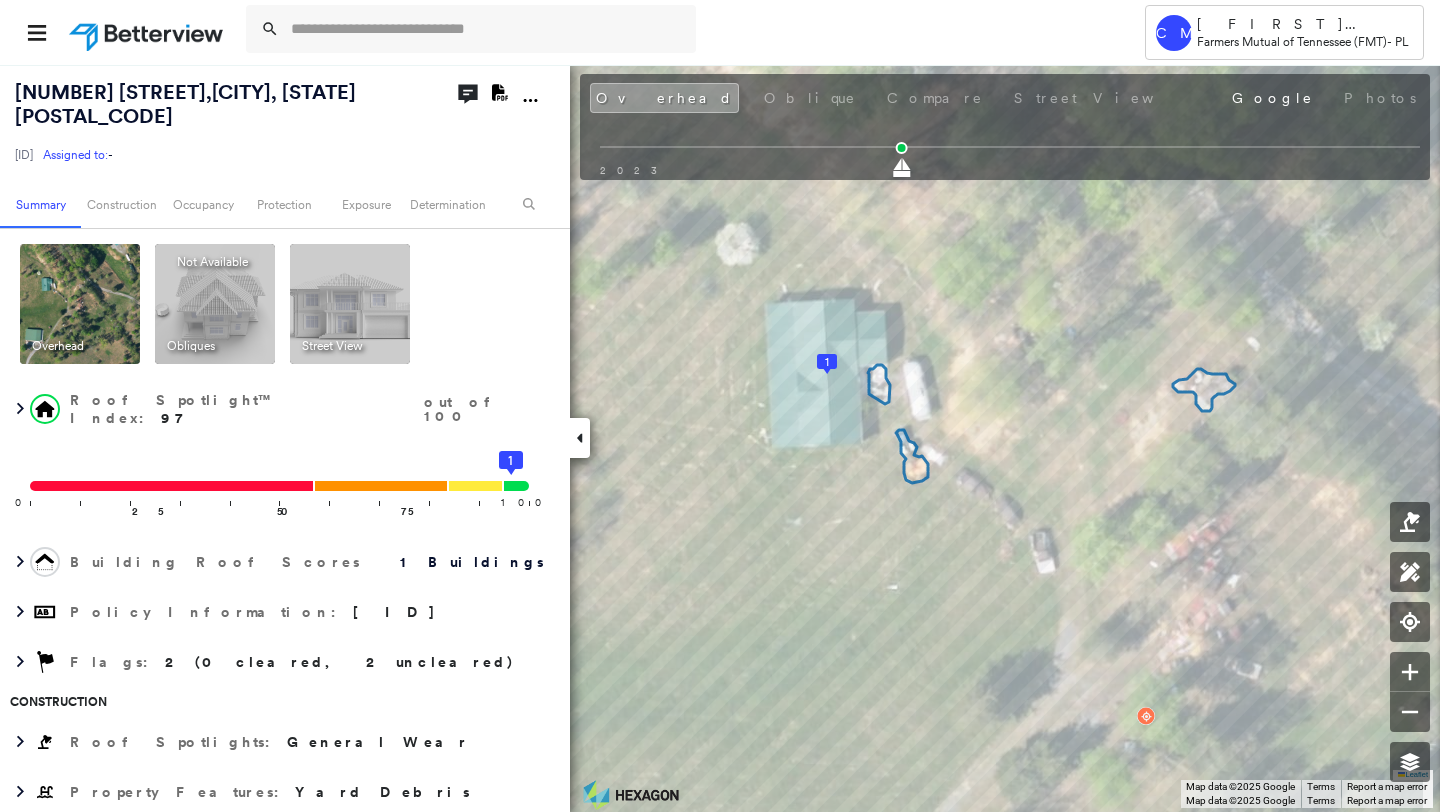 click 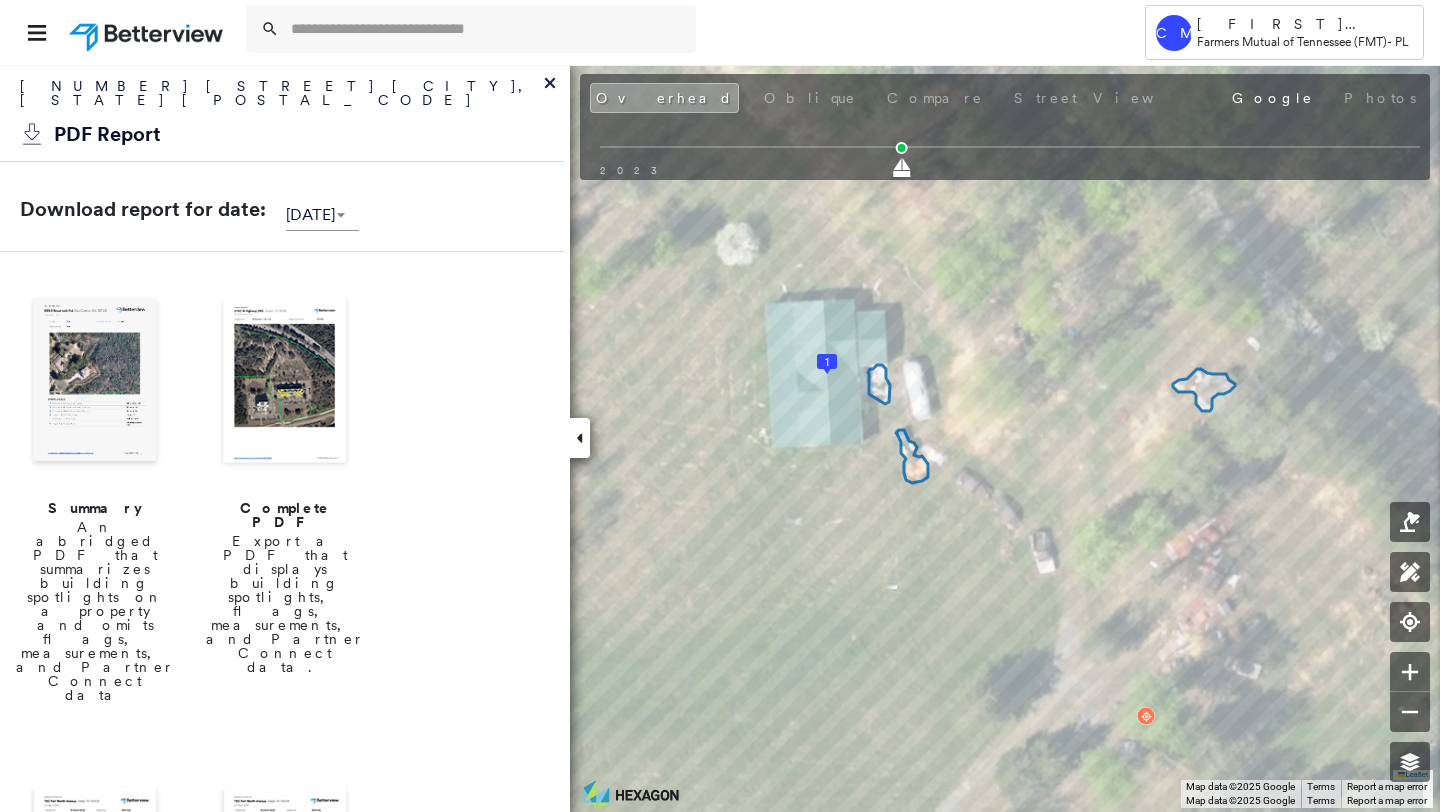 click at bounding box center [285, 382] 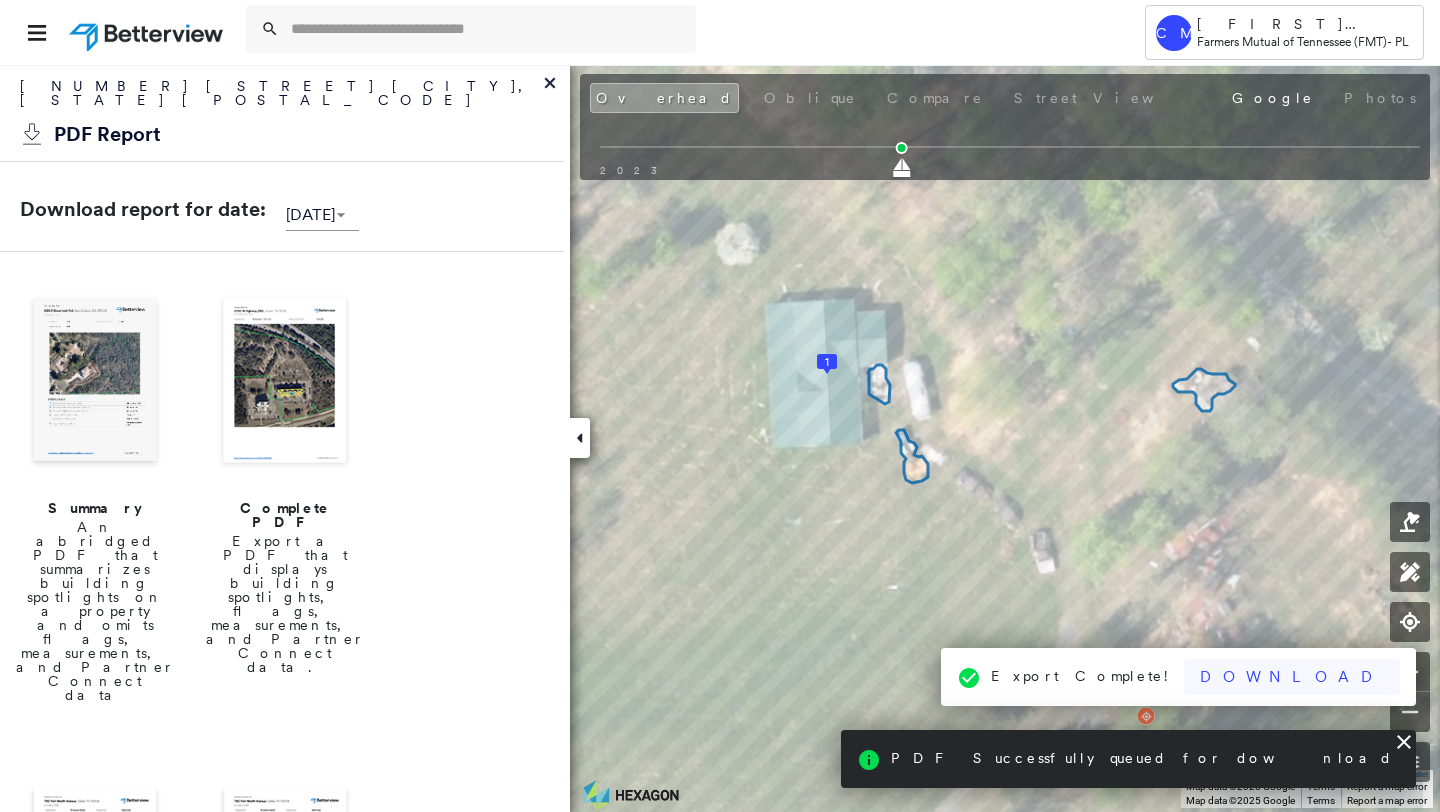 click on "Download" at bounding box center (1292, 677) 